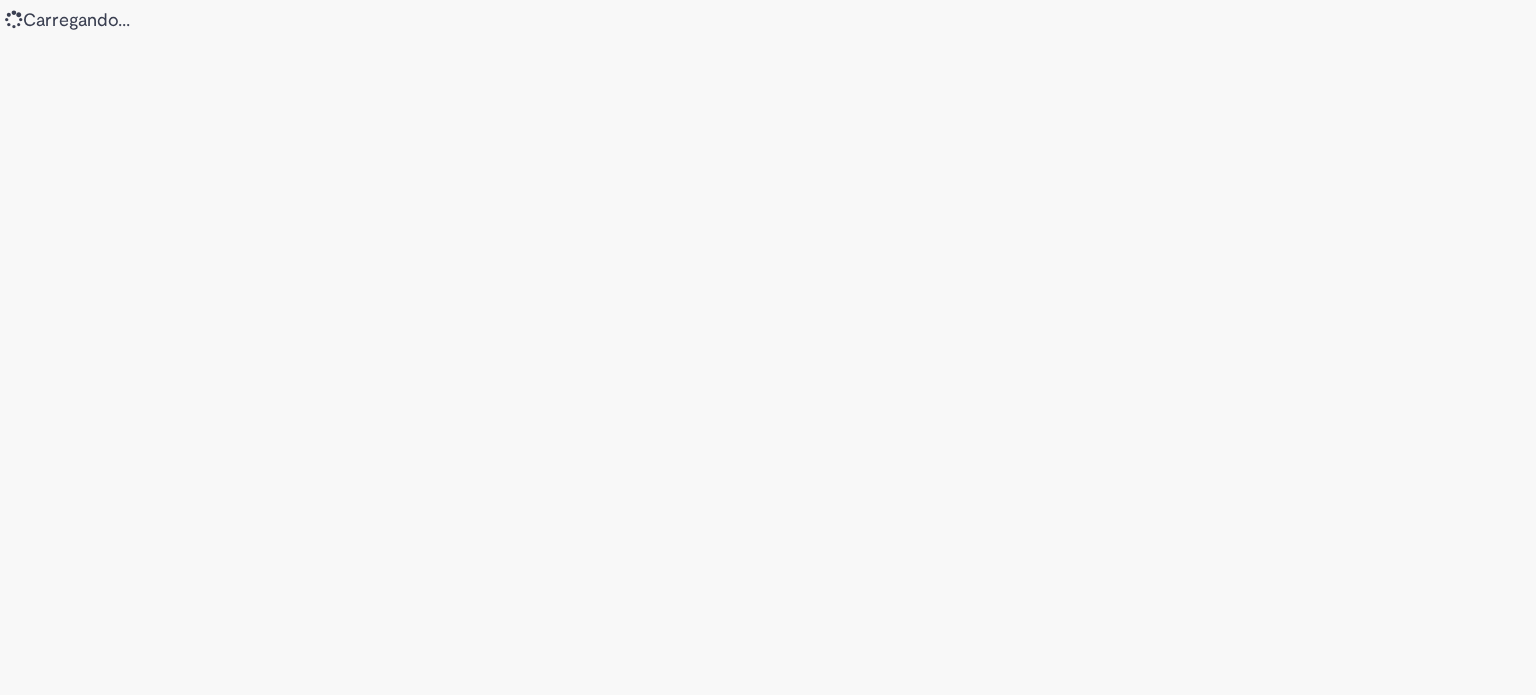 scroll, scrollTop: 0, scrollLeft: 0, axis: both 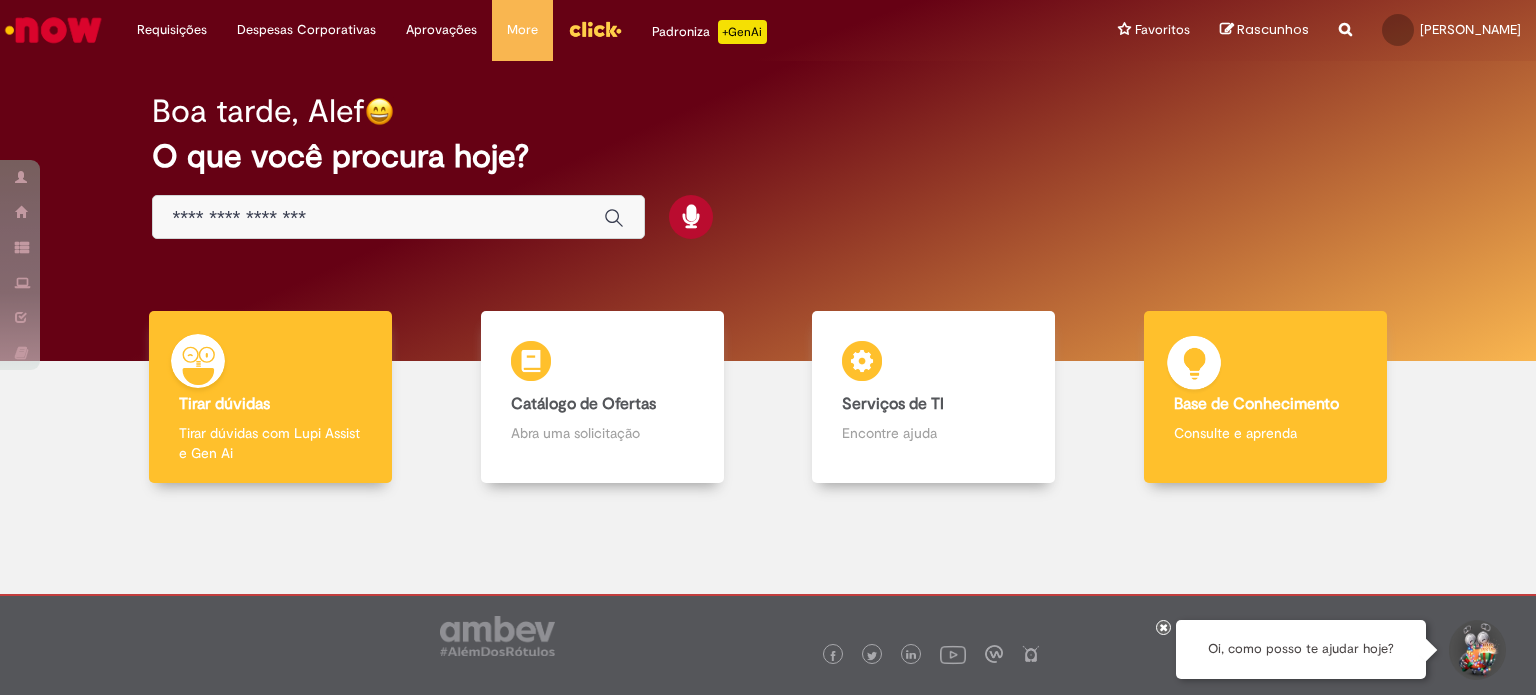 click on "Base de Conhecimento
Base de Conhecimento
Consulte e aprenda" at bounding box center (1265, 397) 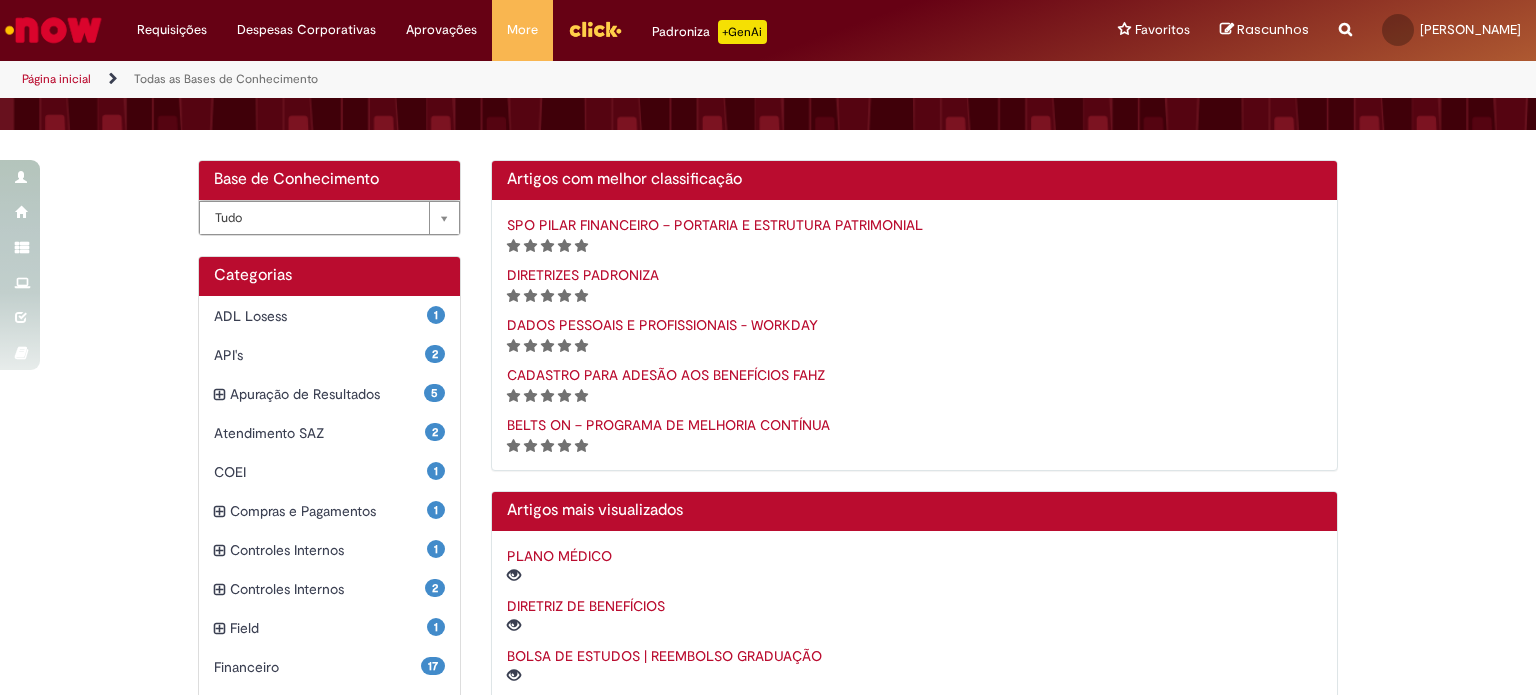 scroll, scrollTop: 100, scrollLeft: 0, axis: vertical 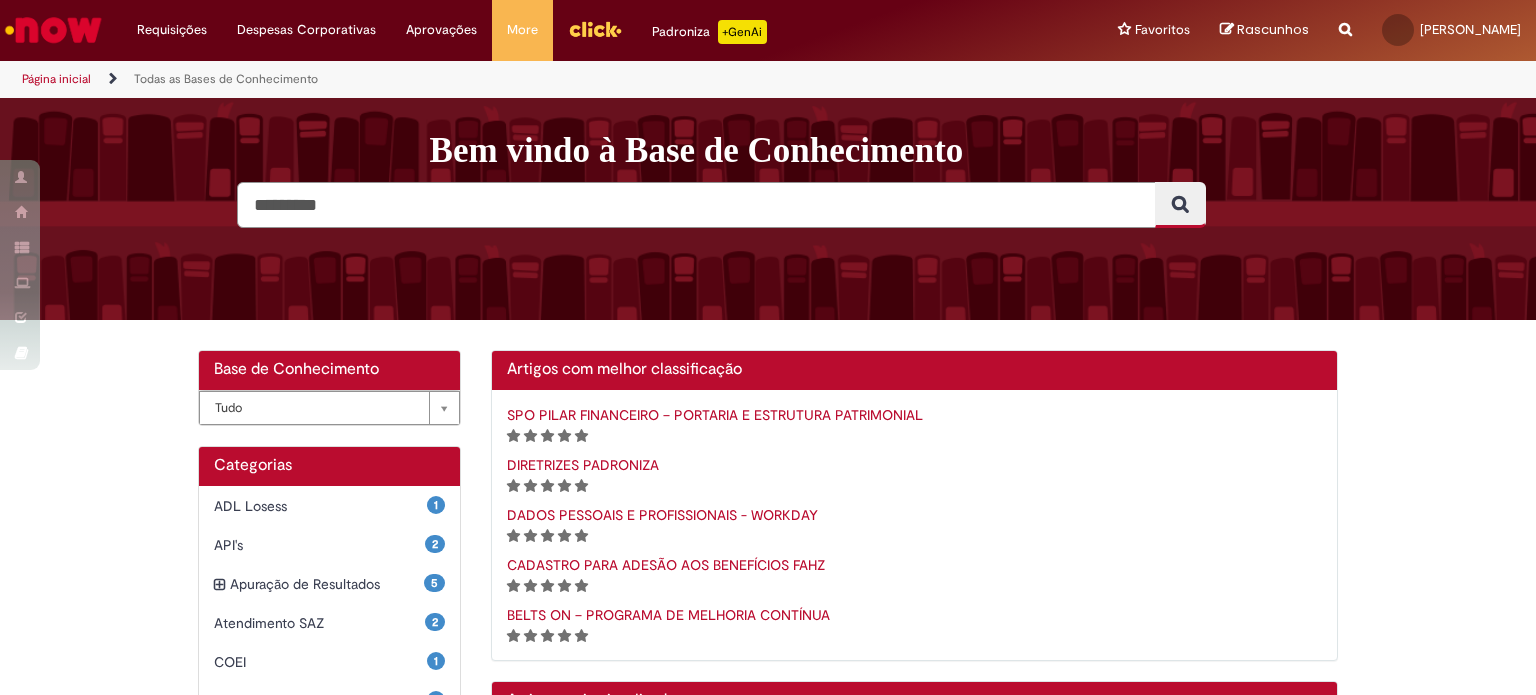 click at bounding box center [696, 205] 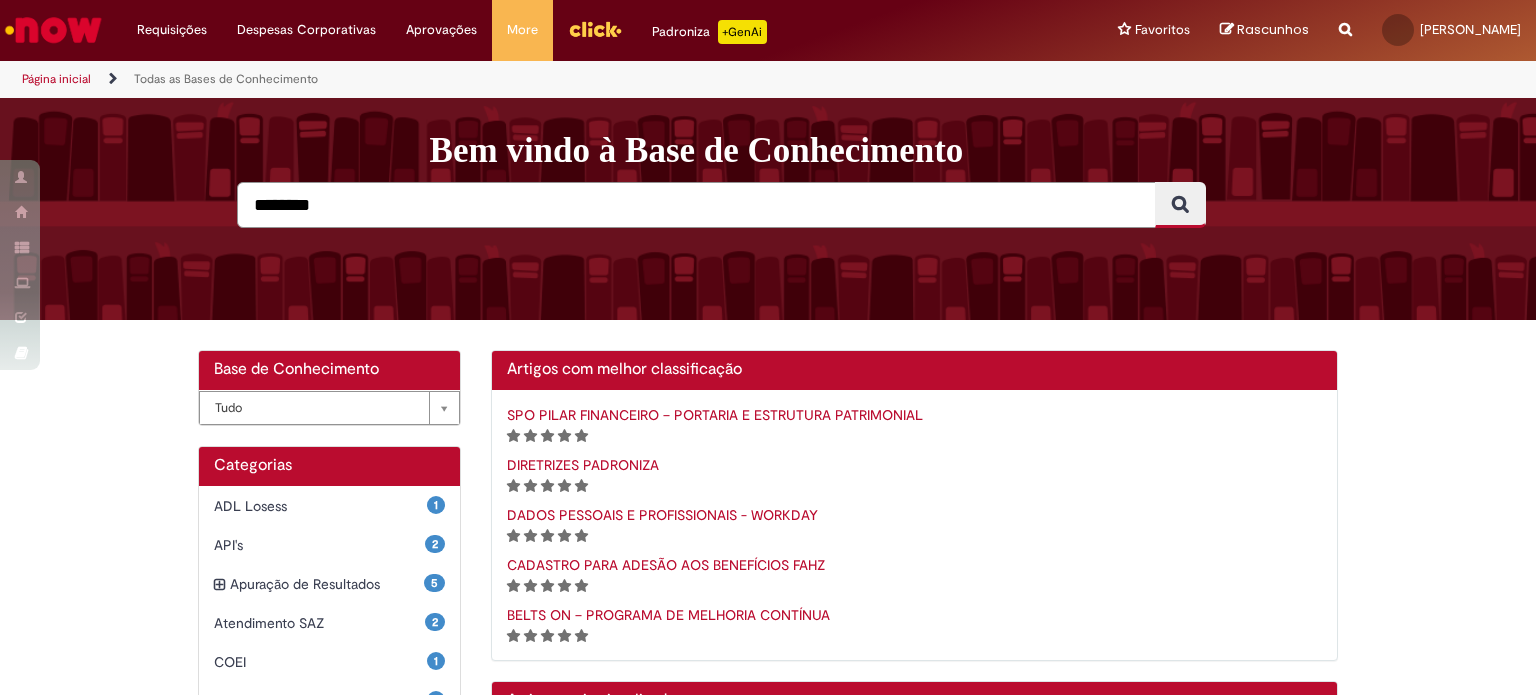 type on "********" 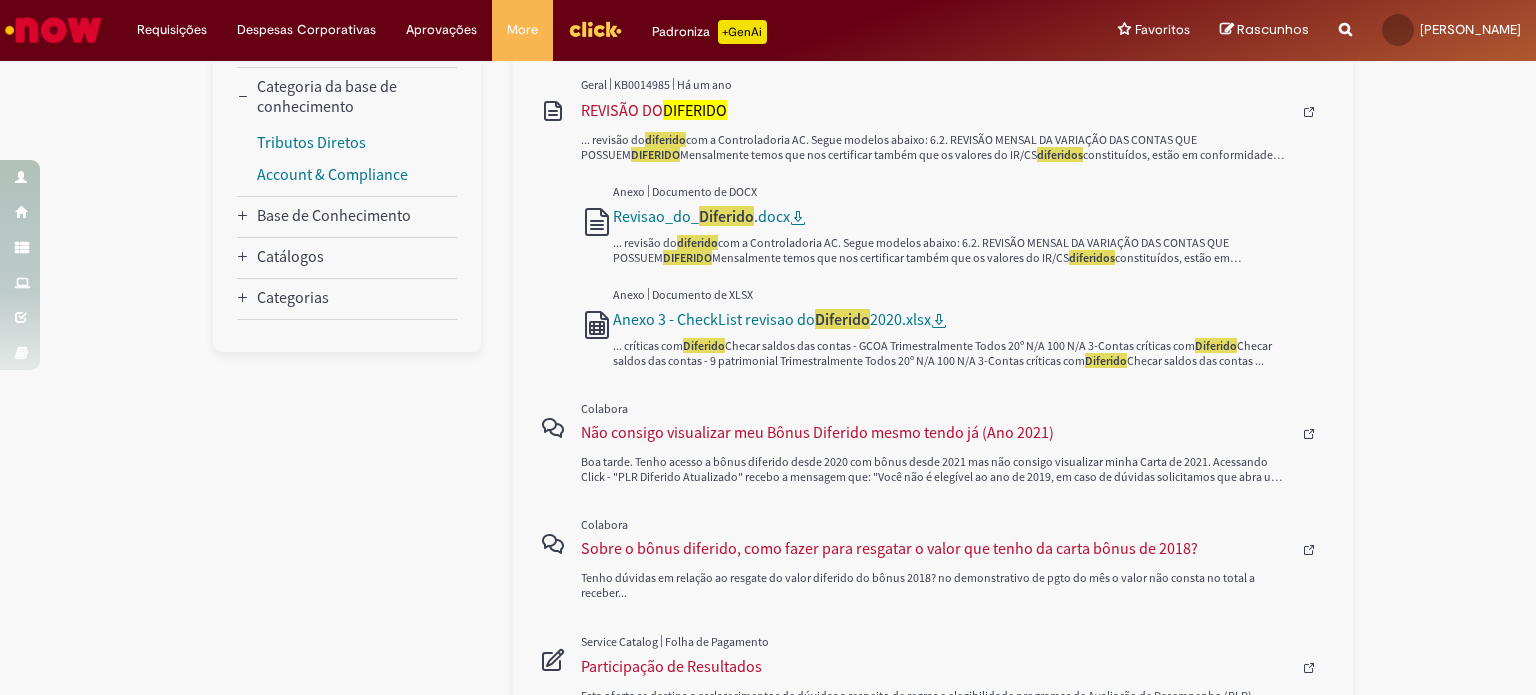 scroll, scrollTop: 0, scrollLeft: 0, axis: both 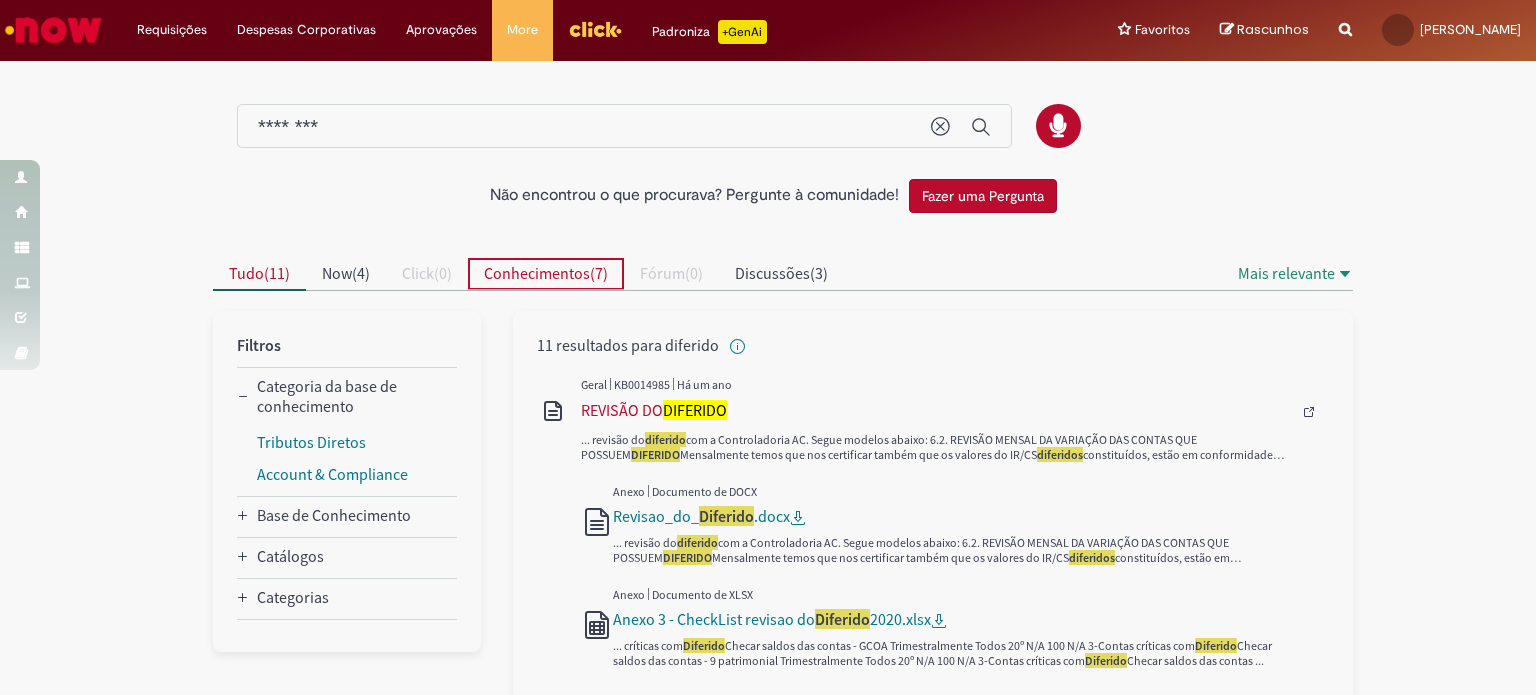 click on "Conhecimentos" at bounding box center [537, 273] 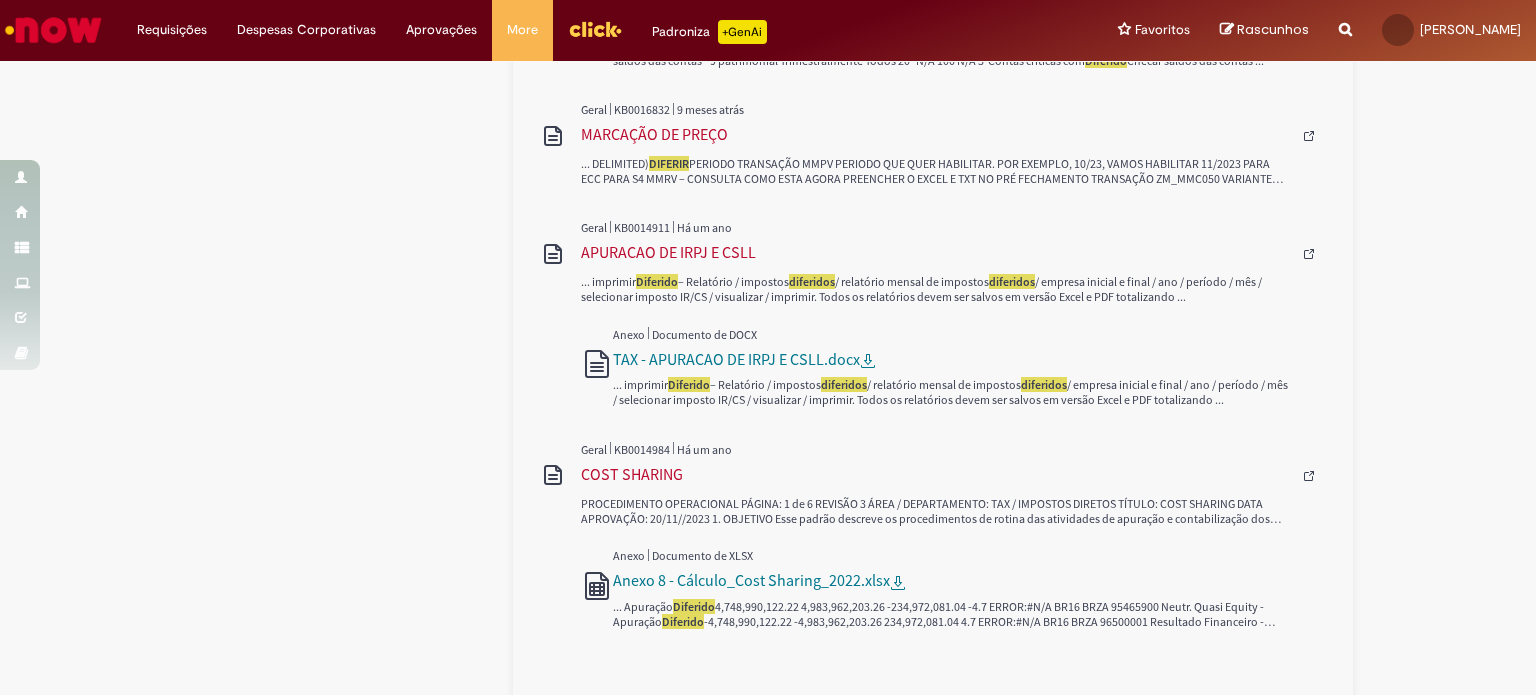 scroll, scrollTop: 0, scrollLeft: 0, axis: both 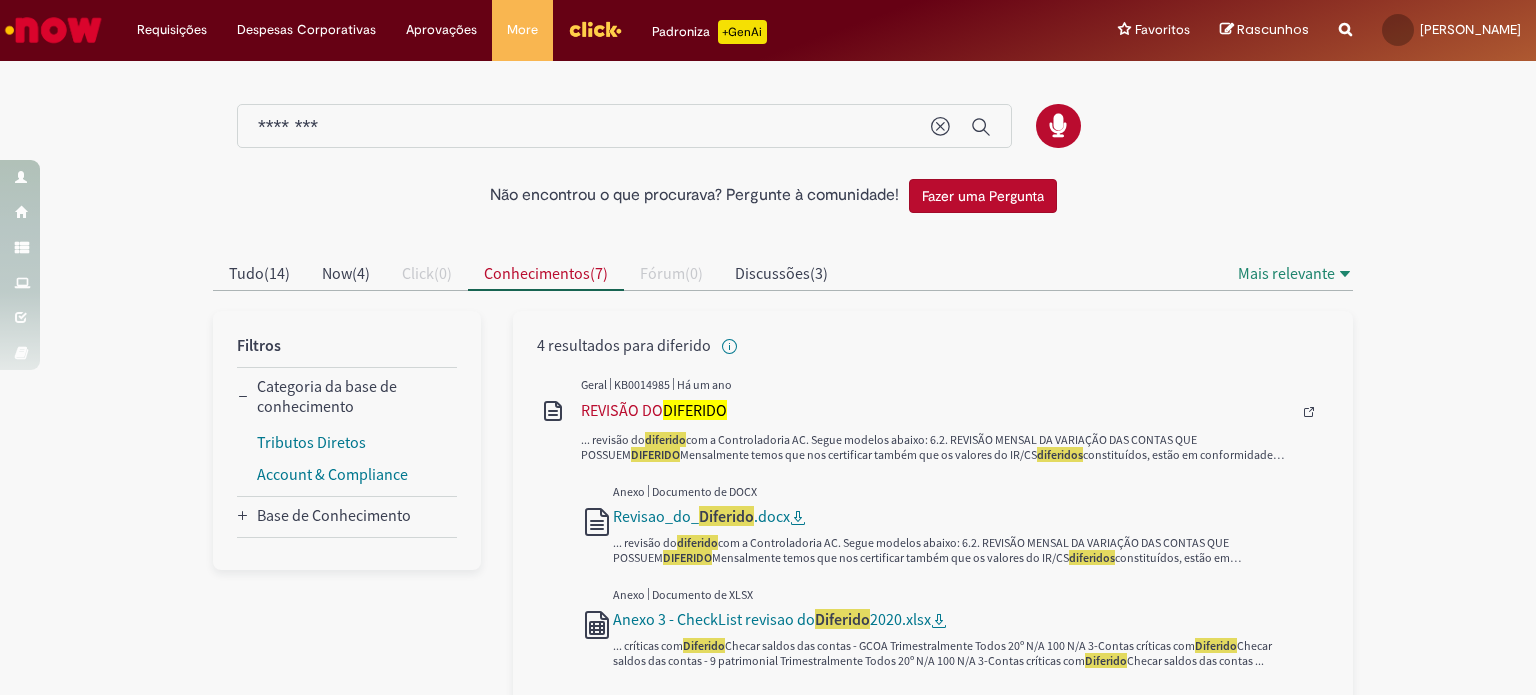 click at bounding box center (783, 129) 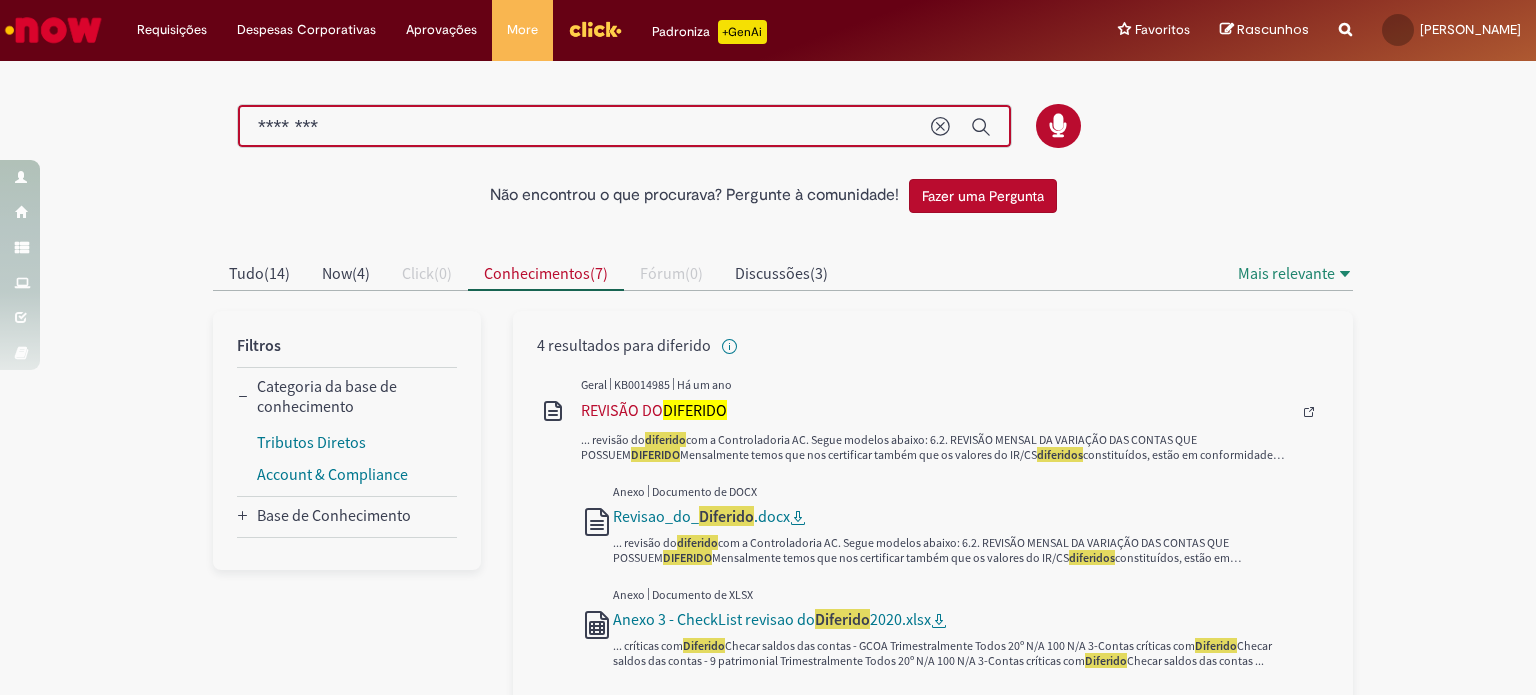click on "********" at bounding box center [584, 127] 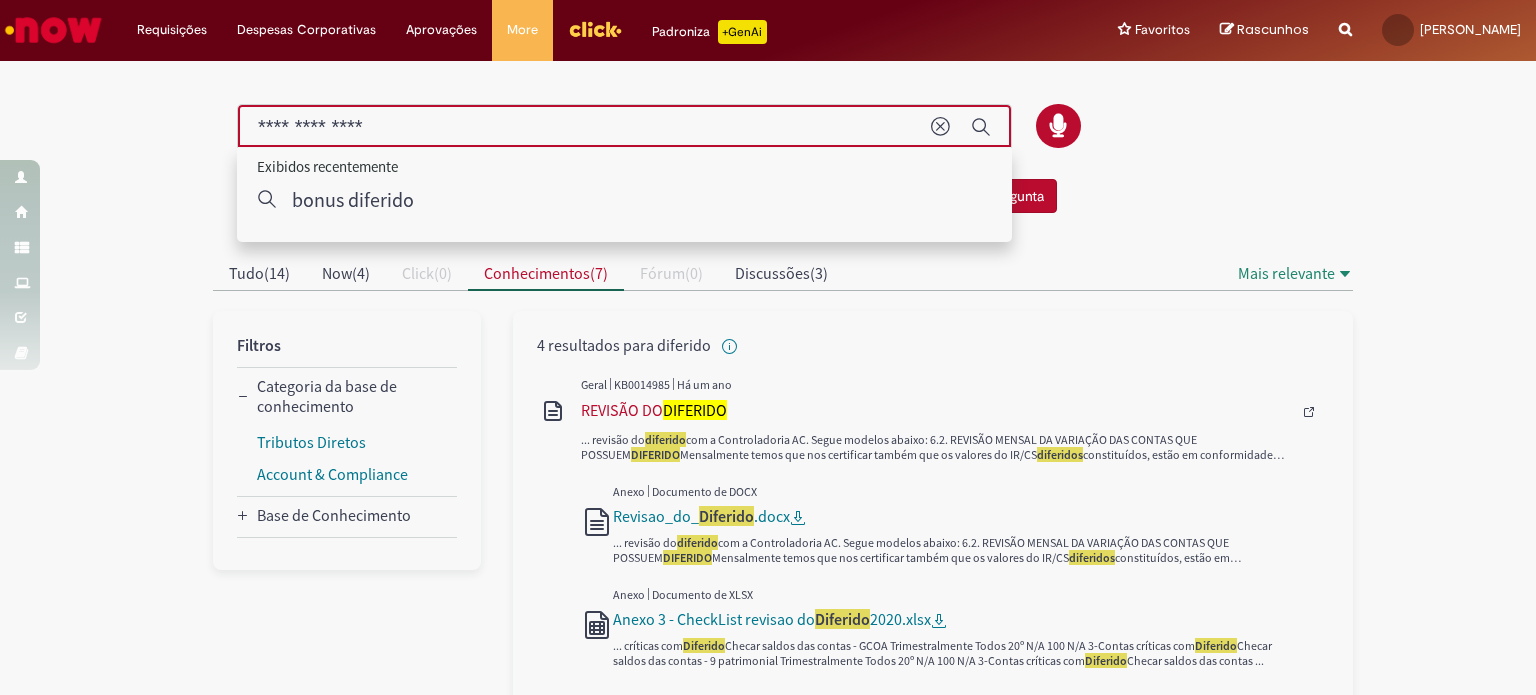 type on "**********" 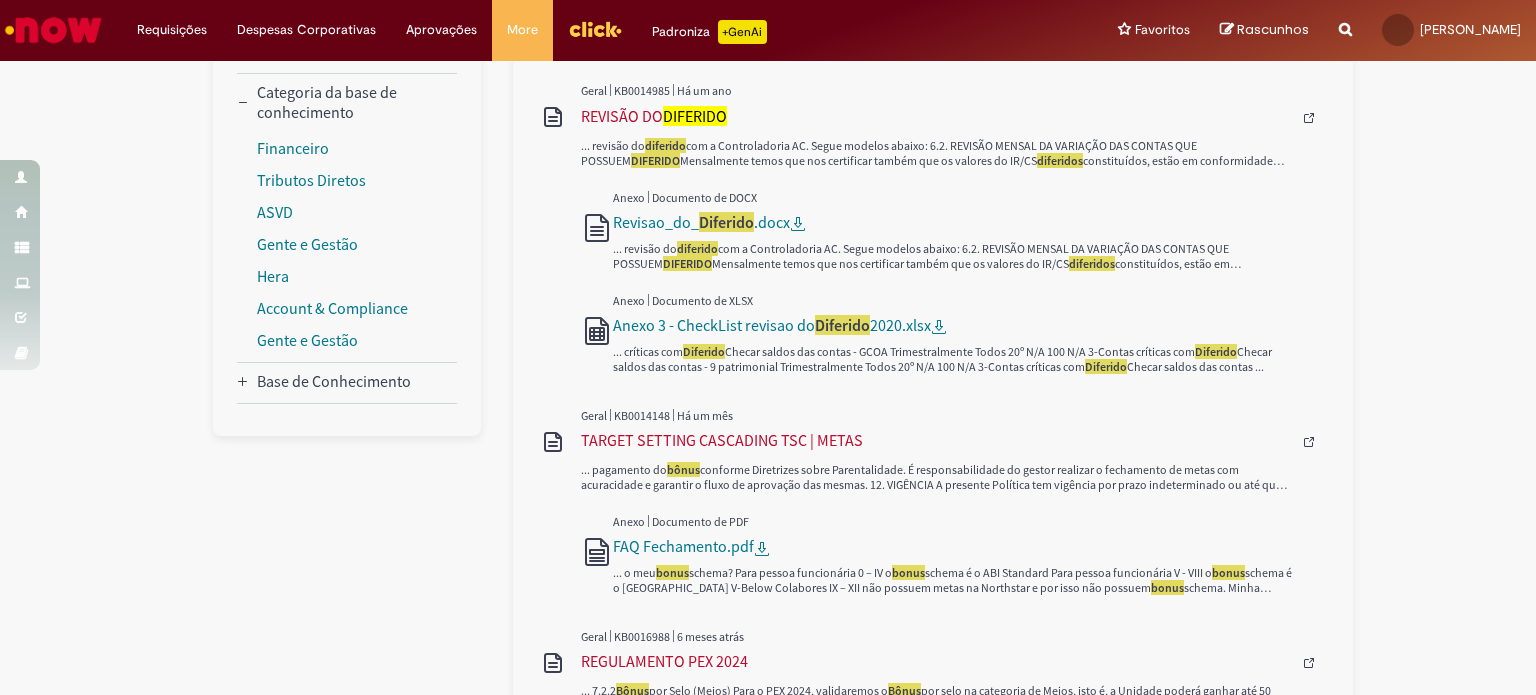 scroll, scrollTop: 0, scrollLeft: 0, axis: both 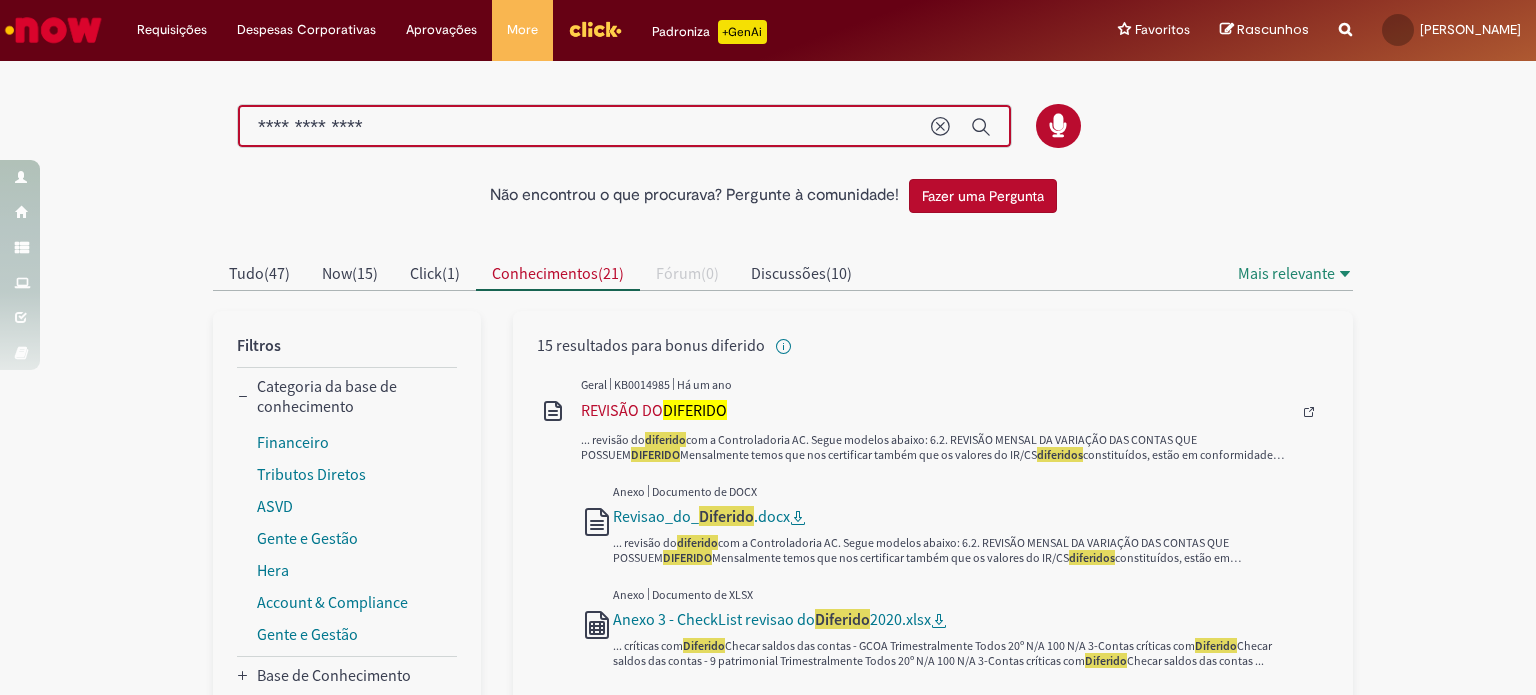 click at bounding box center (768, 116) 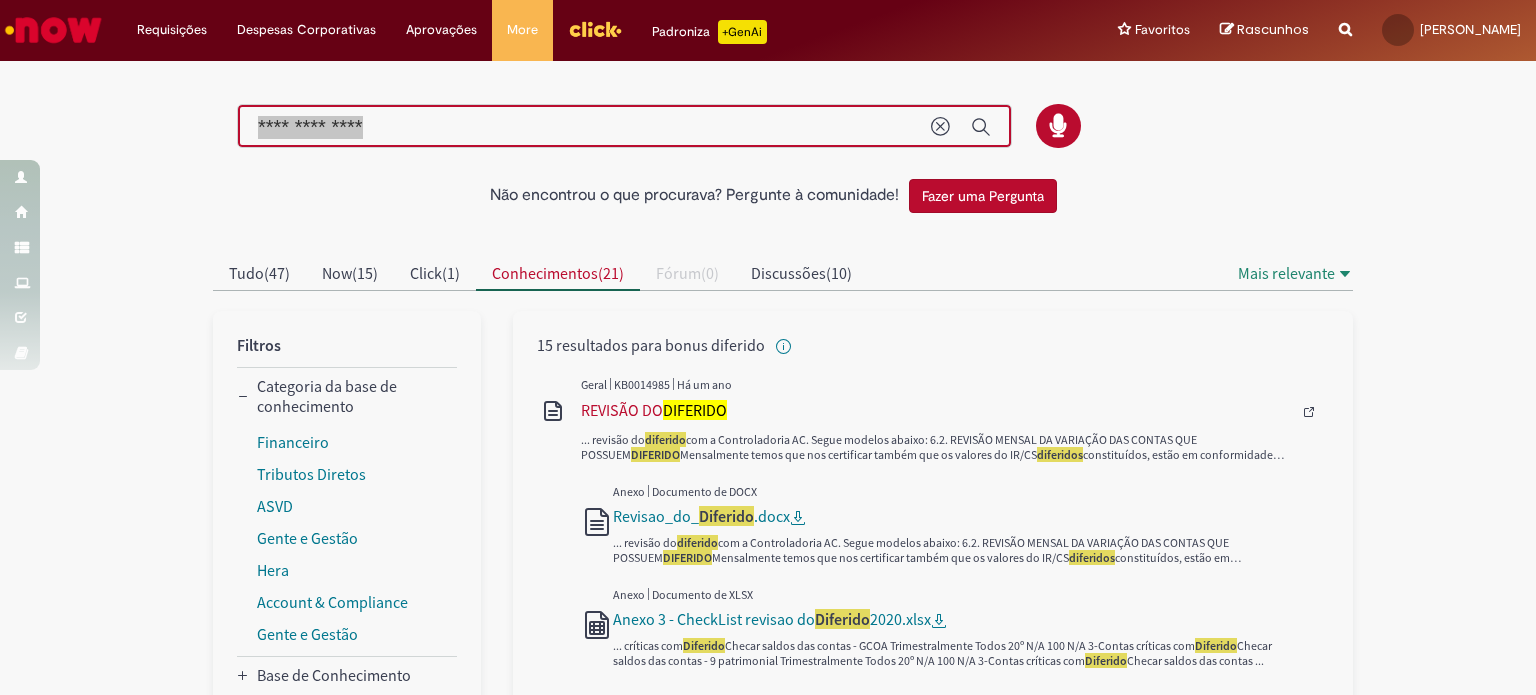 click at bounding box center (768, 116) 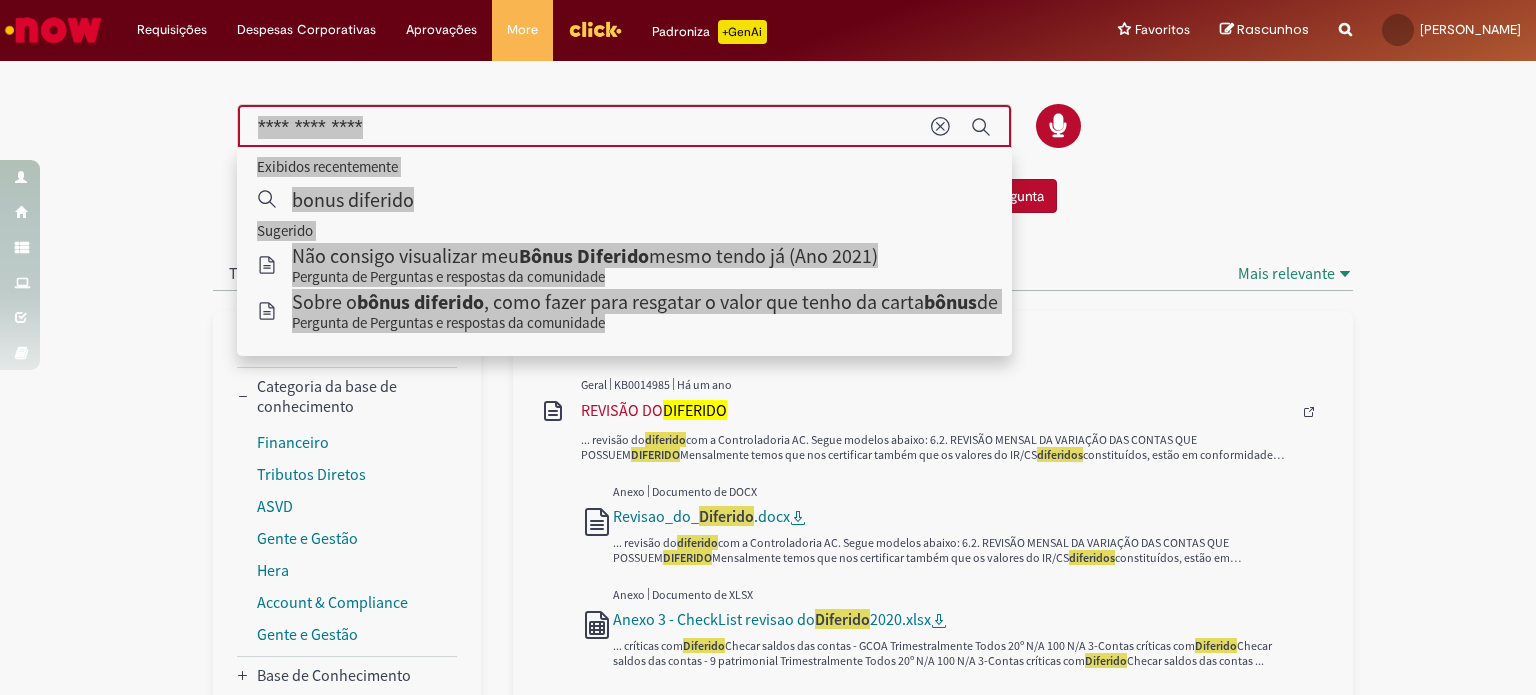 click on "**********" at bounding box center [584, 127] 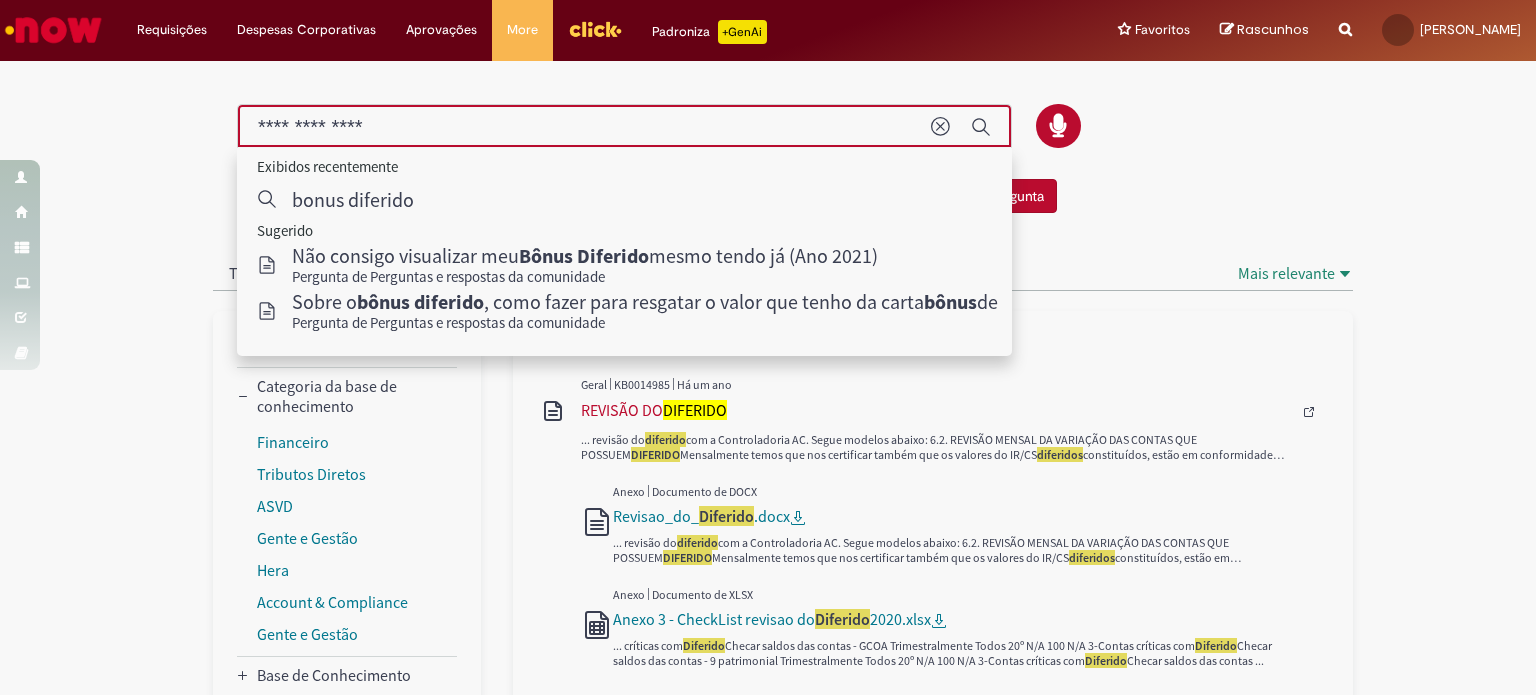 click on "**********" at bounding box center [584, 127] 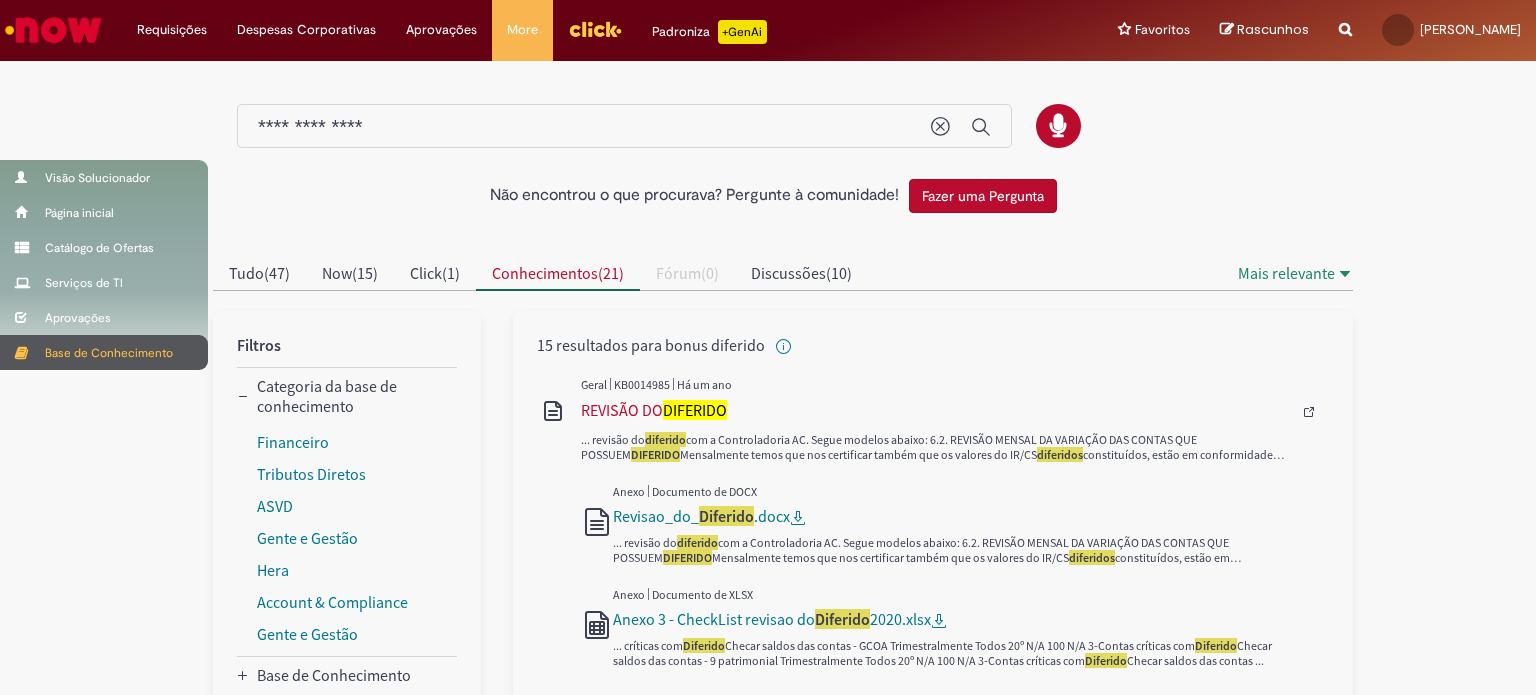 click on "Base de Conhecimento" at bounding box center [104, 352] 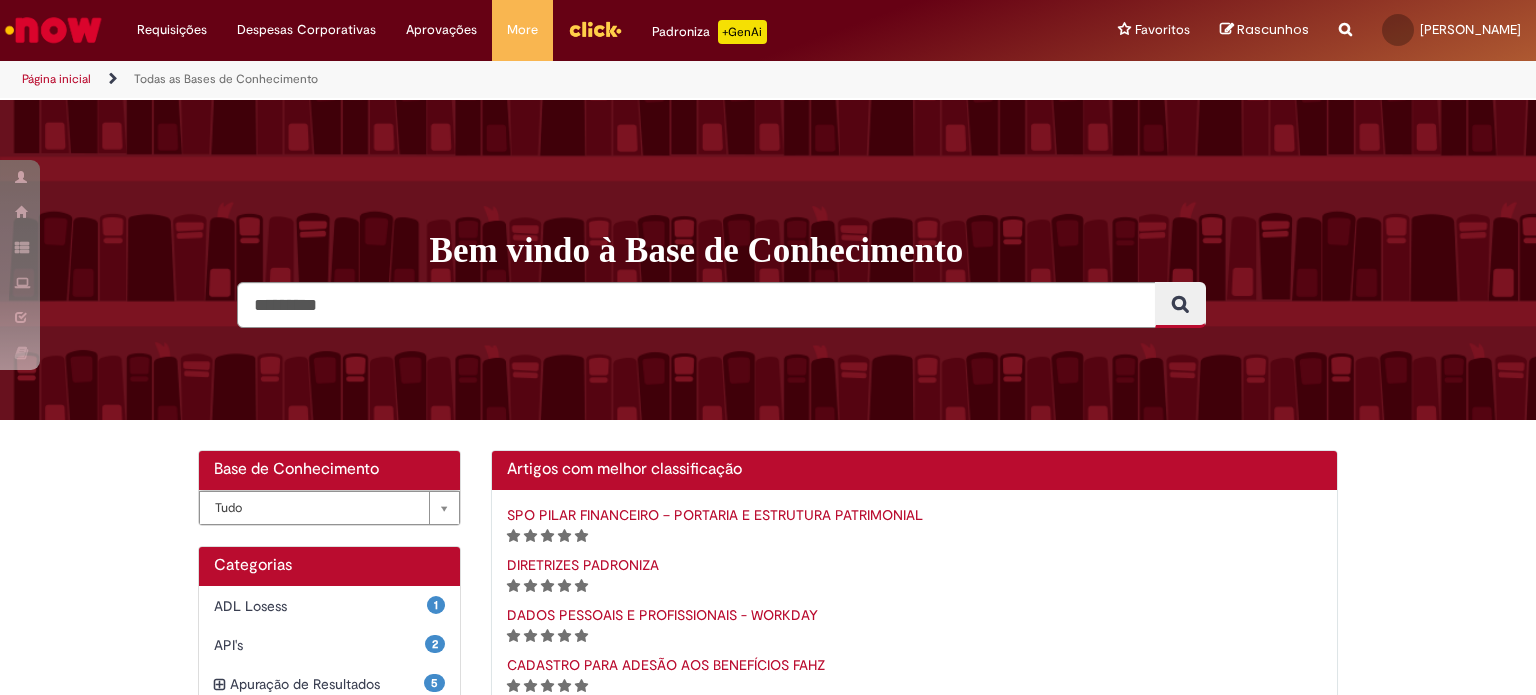 click on "Padroniza  +GenAi" at bounding box center [709, 32] 